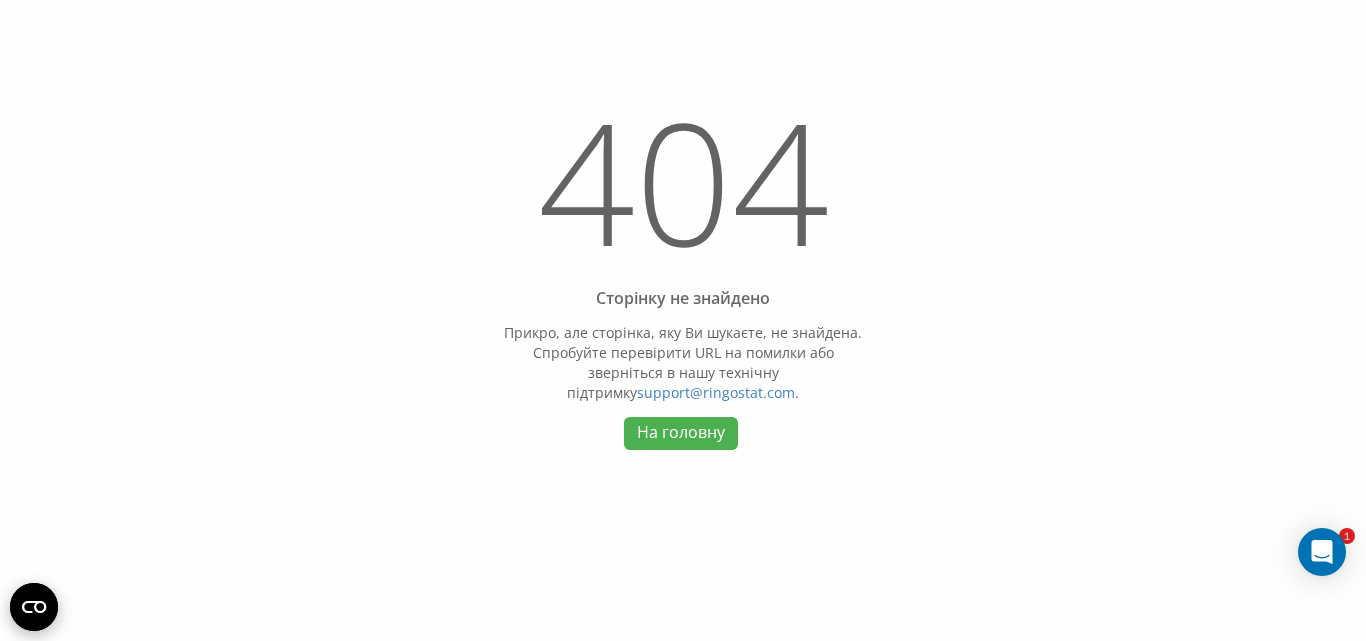 scroll, scrollTop: 0, scrollLeft: 0, axis: both 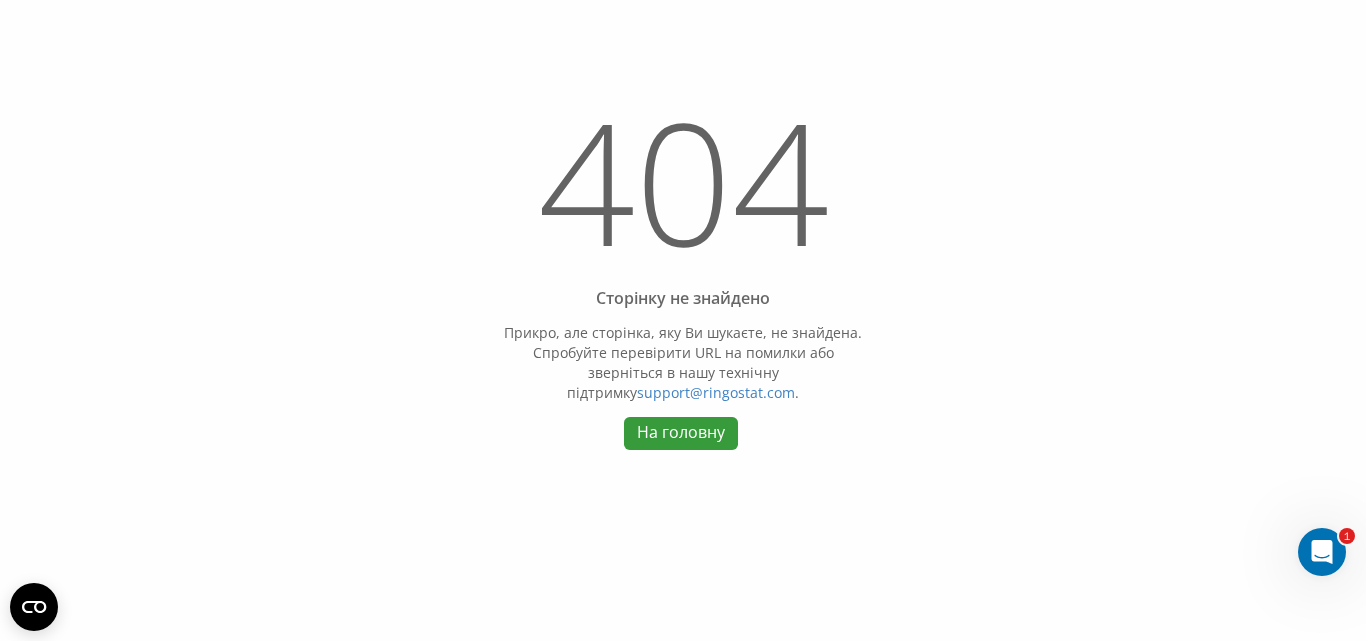 click on "На головну" at bounding box center (680, 433) 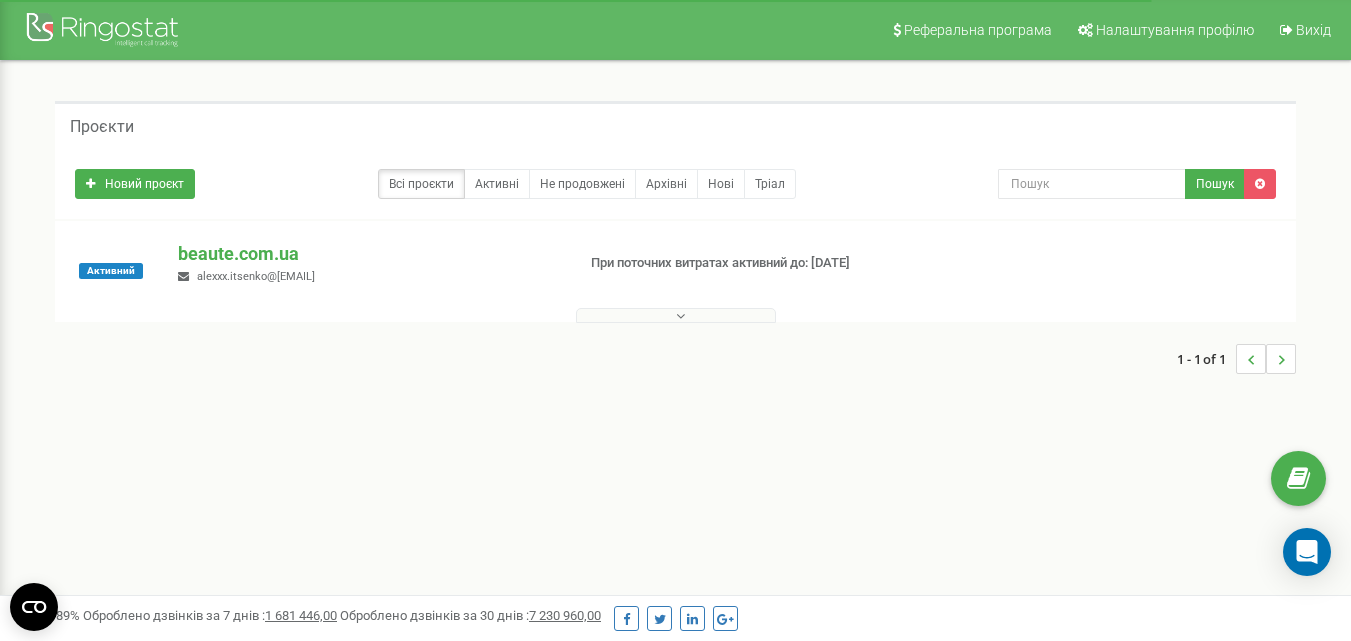scroll, scrollTop: 0, scrollLeft: 0, axis: both 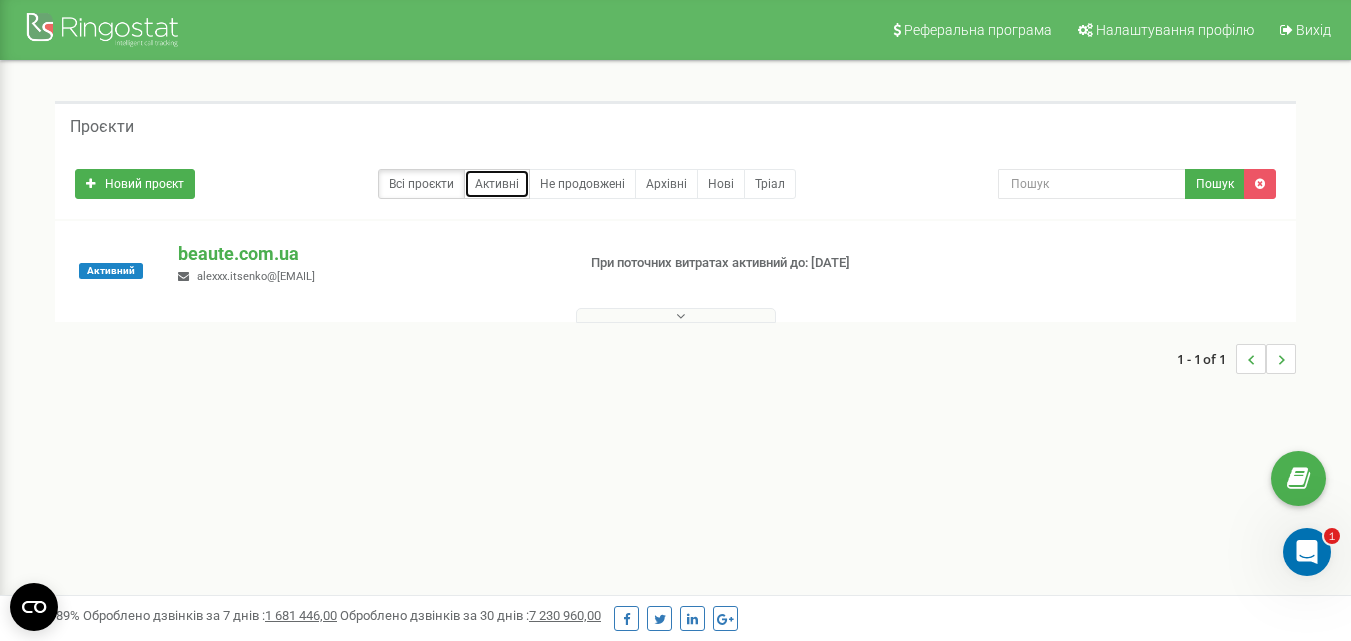 click on "Активні" at bounding box center [497, 184] 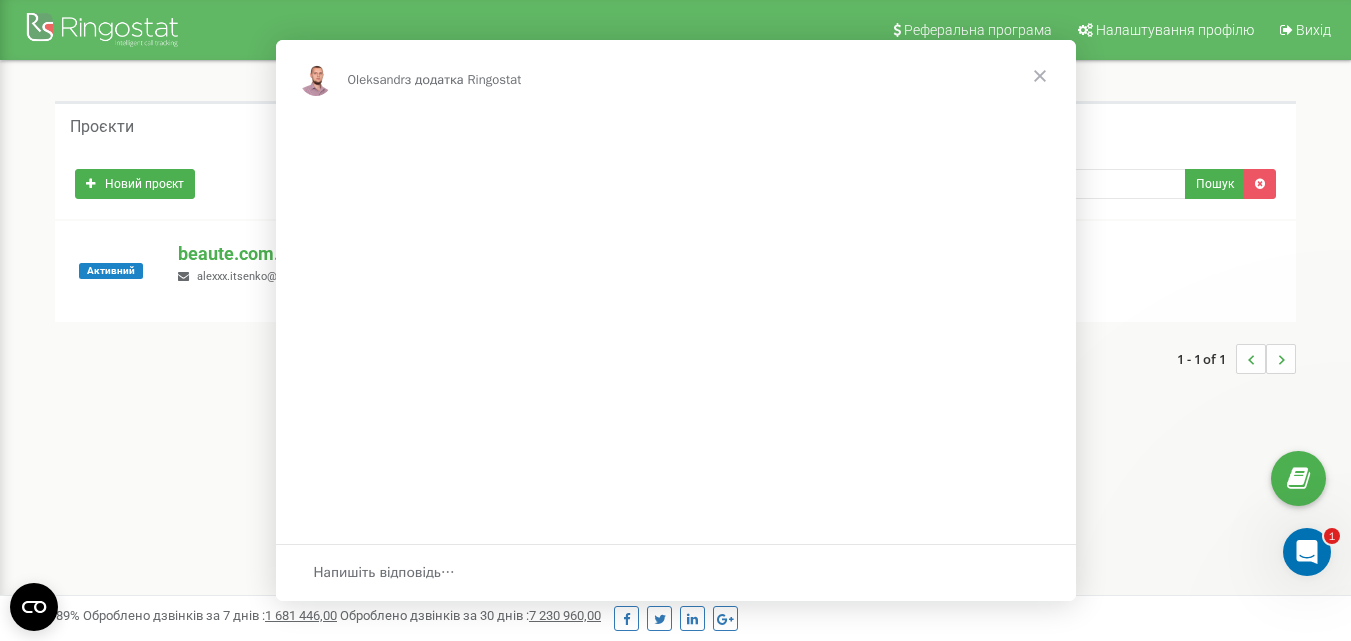scroll, scrollTop: 0, scrollLeft: 0, axis: both 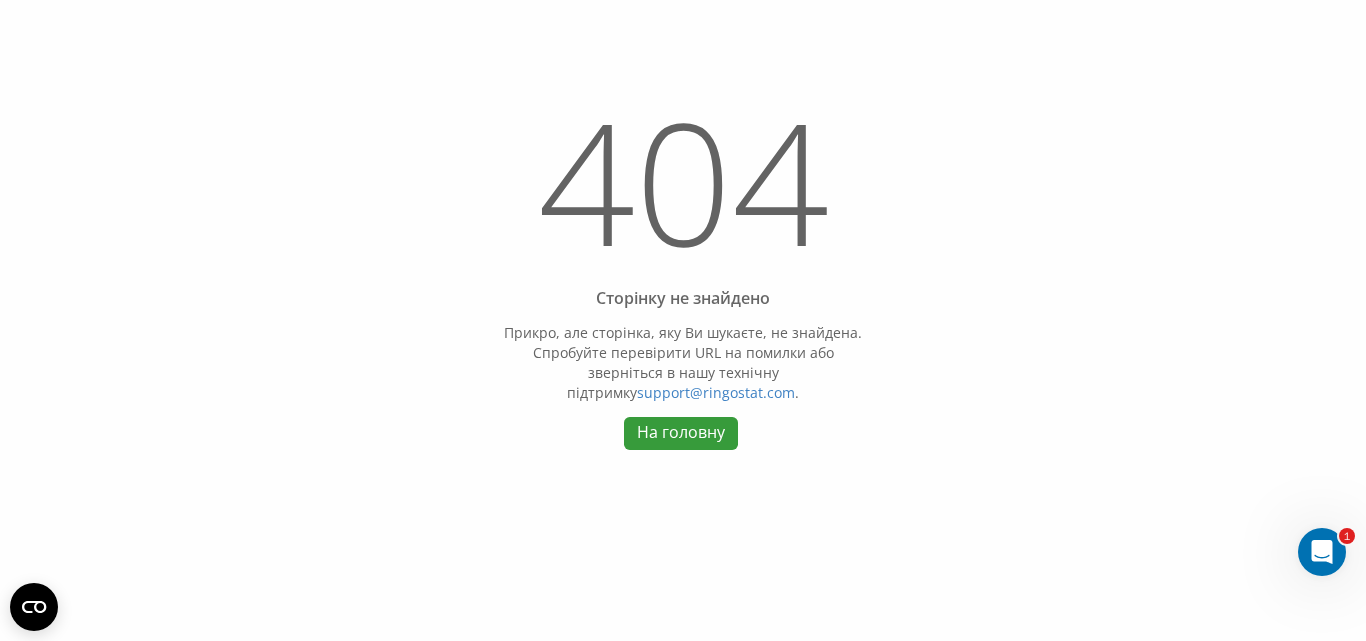 click on "На головну" at bounding box center [680, 433] 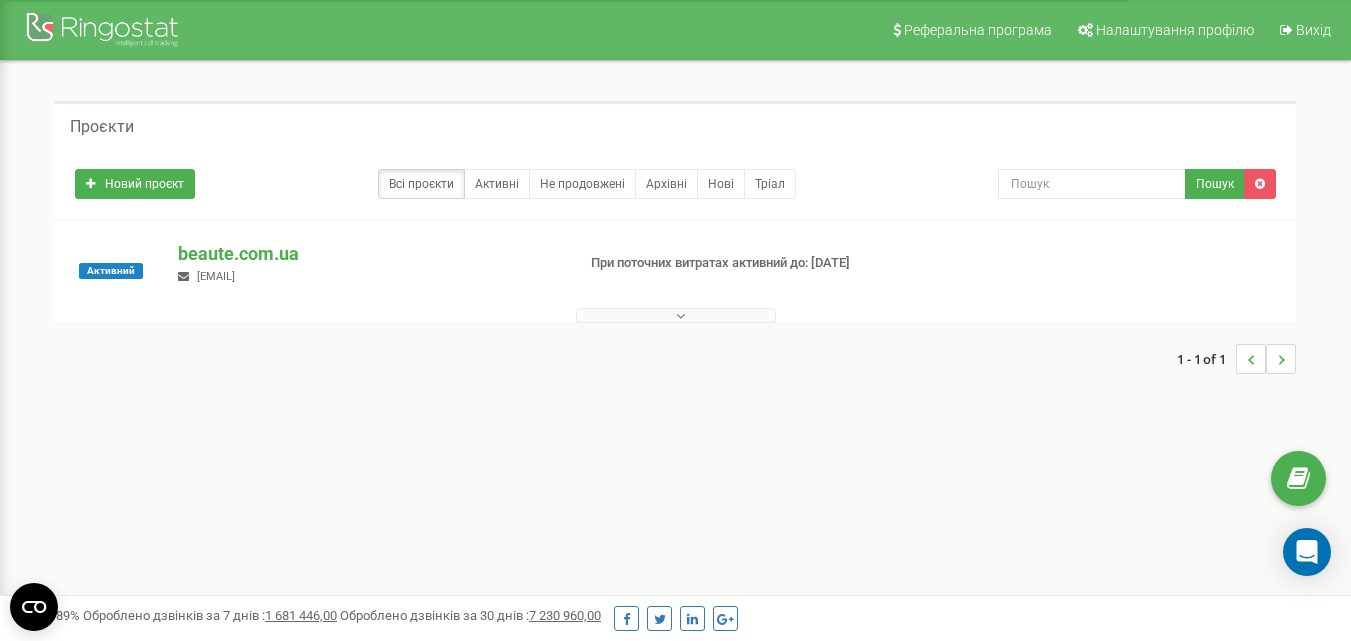 scroll, scrollTop: 0, scrollLeft: 0, axis: both 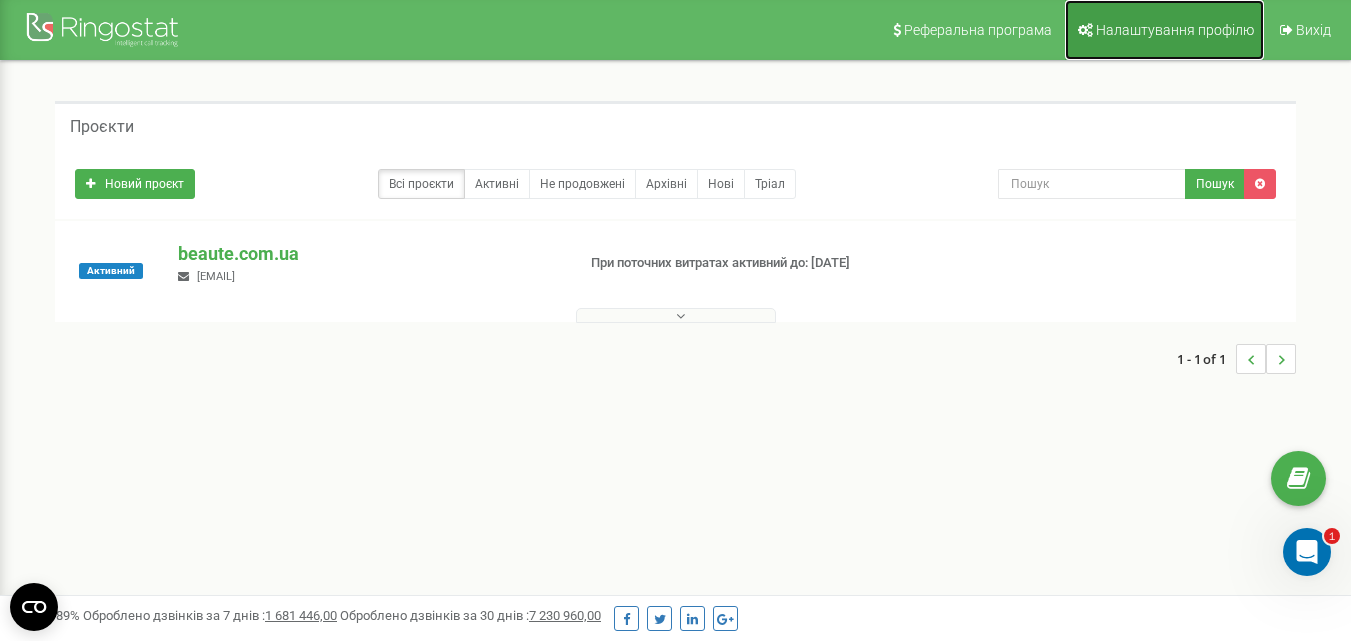 click on "Налаштування профілю" at bounding box center (1164, 30) 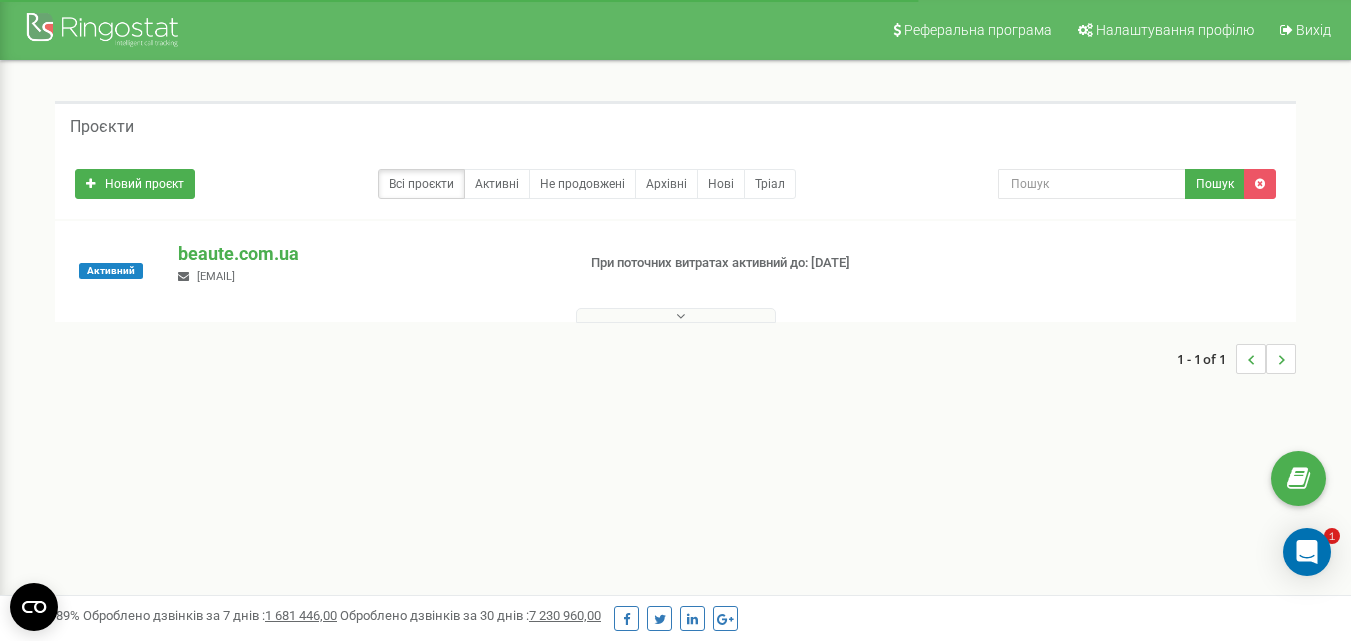 scroll, scrollTop: 0, scrollLeft: 0, axis: both 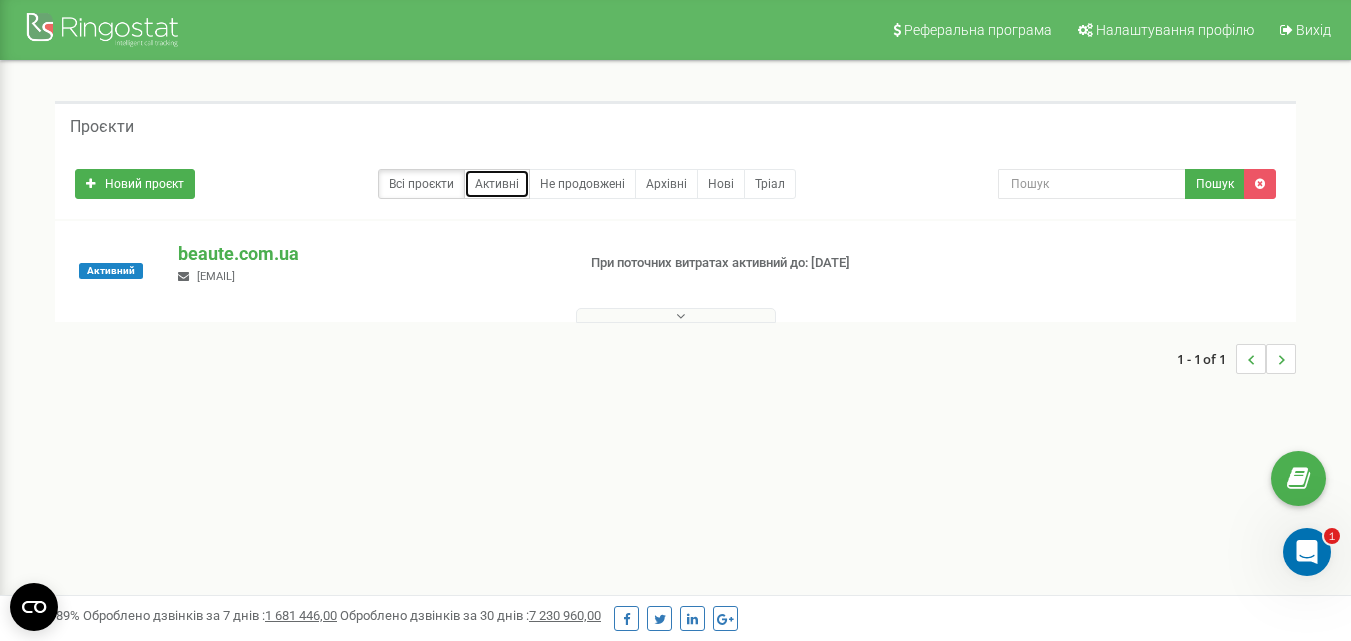 click on "Активні" at bounding box center (497, 184) 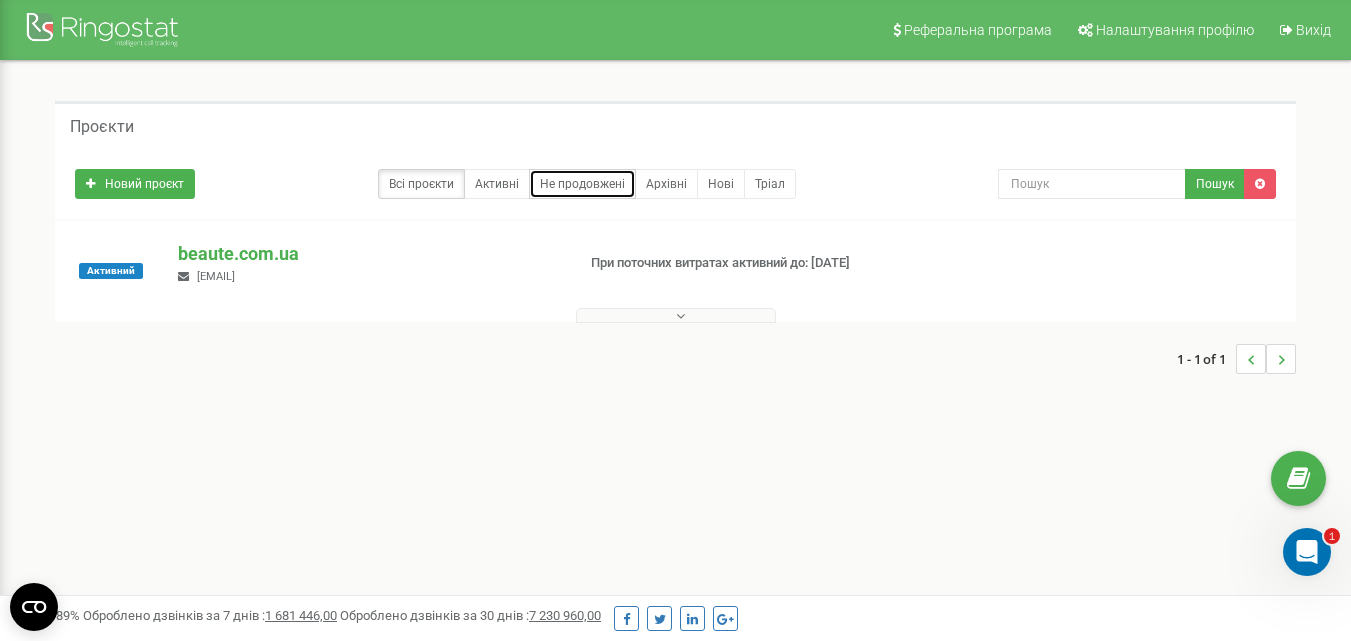 click on "Не продовжені" at bounding box center [582, 184] 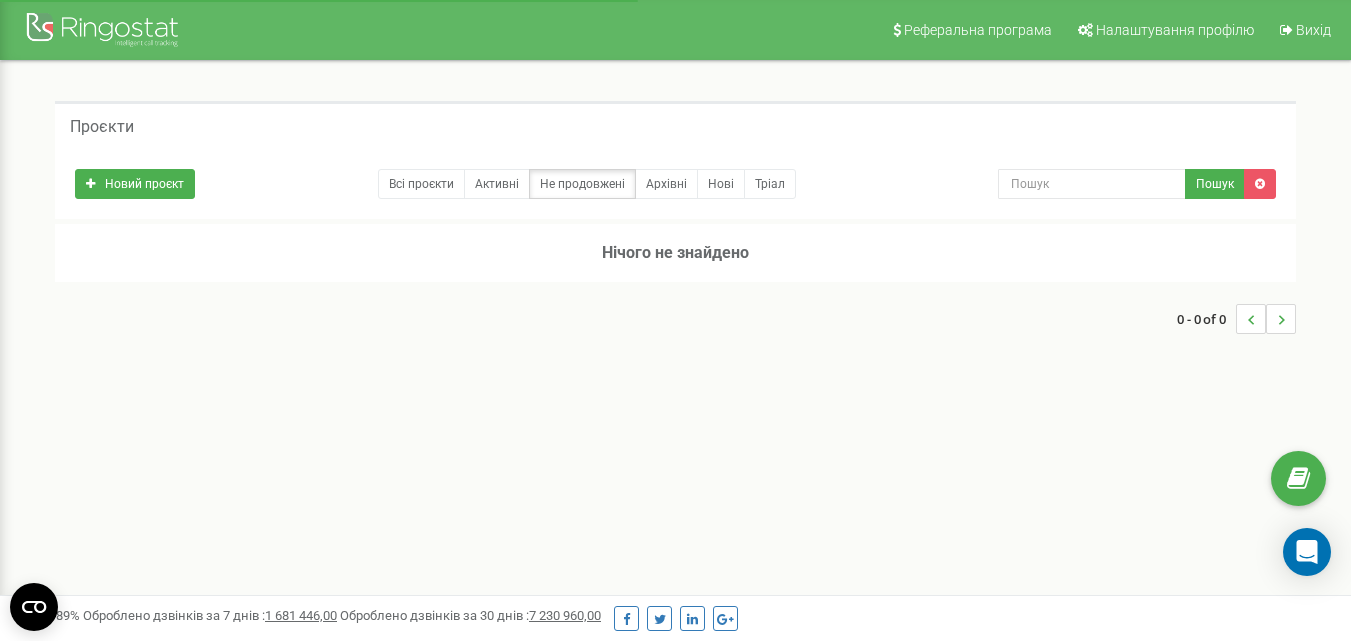 scroll, scrollTop: 0, scrollLeft: 0, axis: both 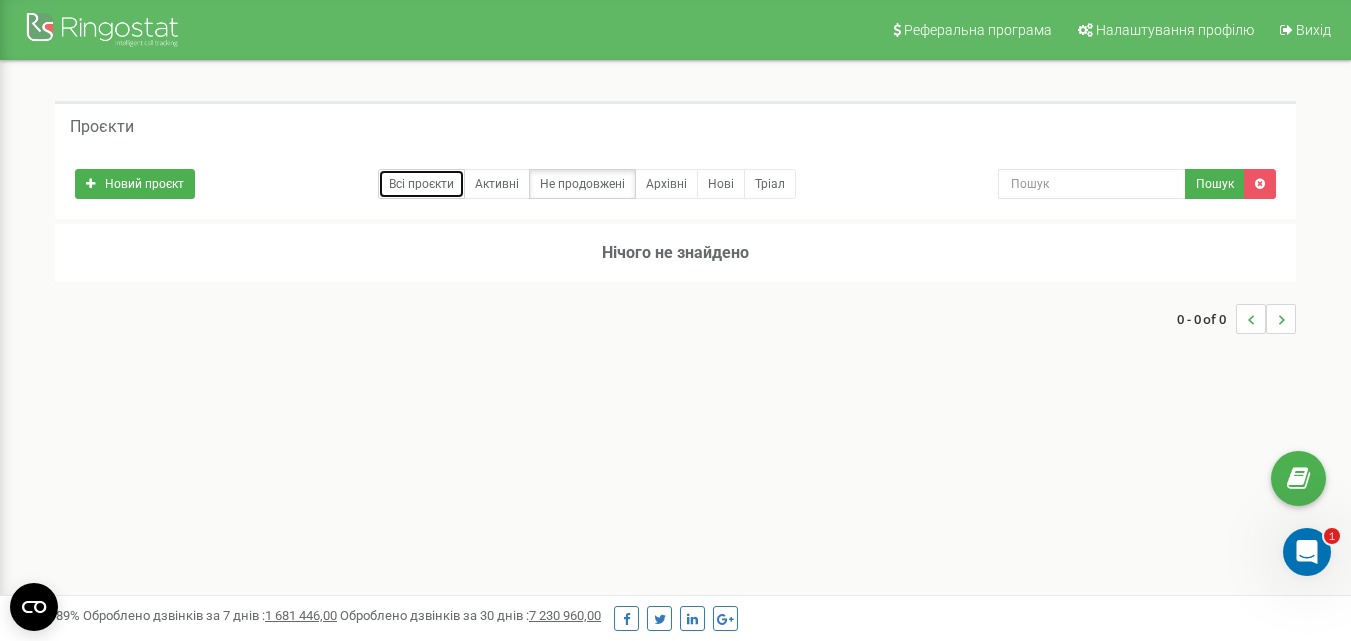 click on "Всі проєкти" at bounding box center (421, 184) 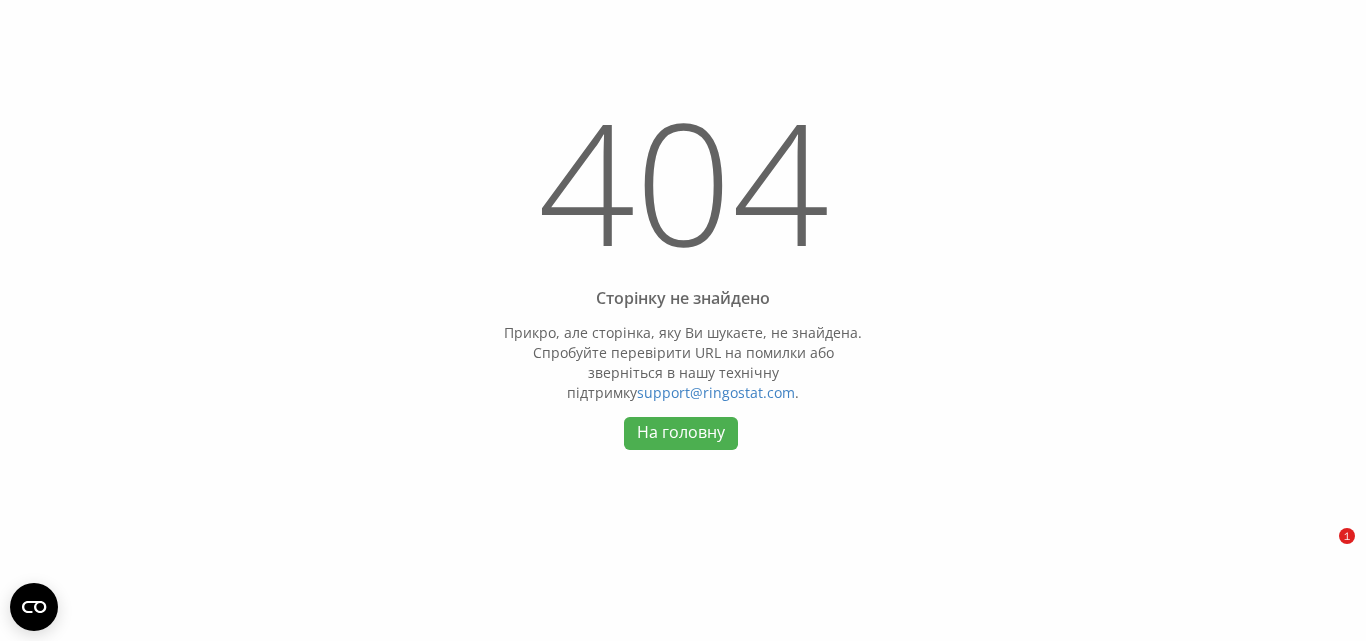 scroll, scrollTop: 0, scrollLeft: 0, axis: both 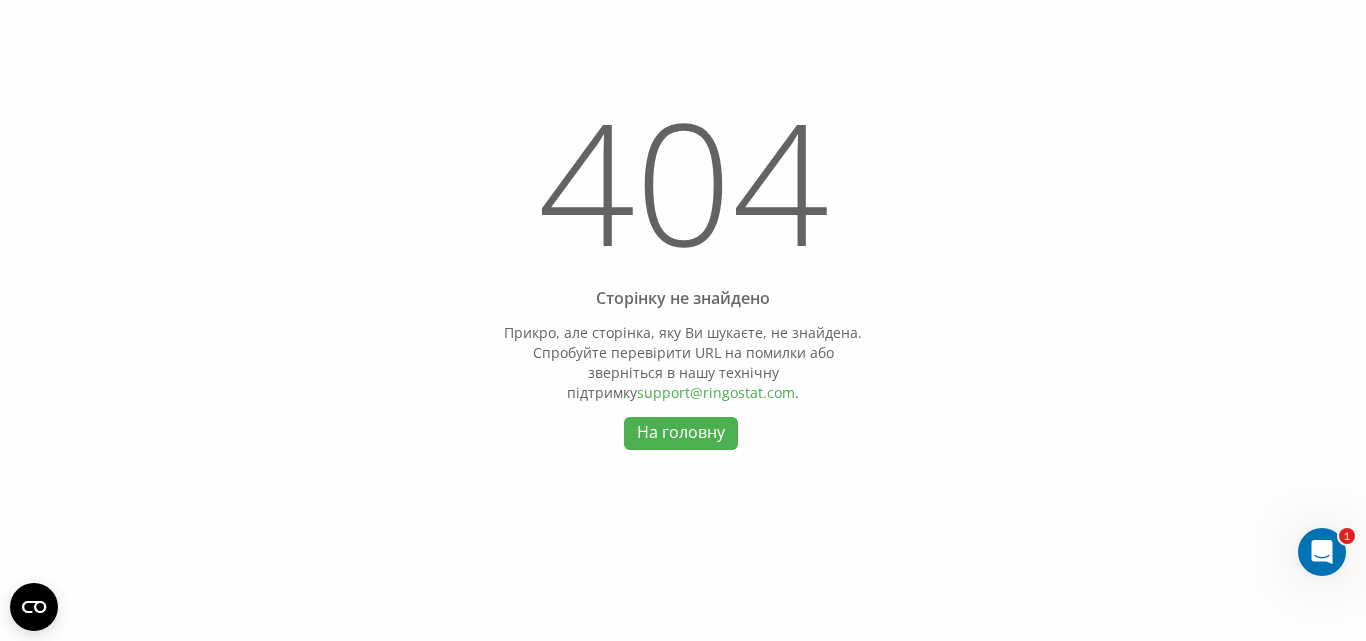click on "support@ringostat.com" at bounding box center (716, 392) 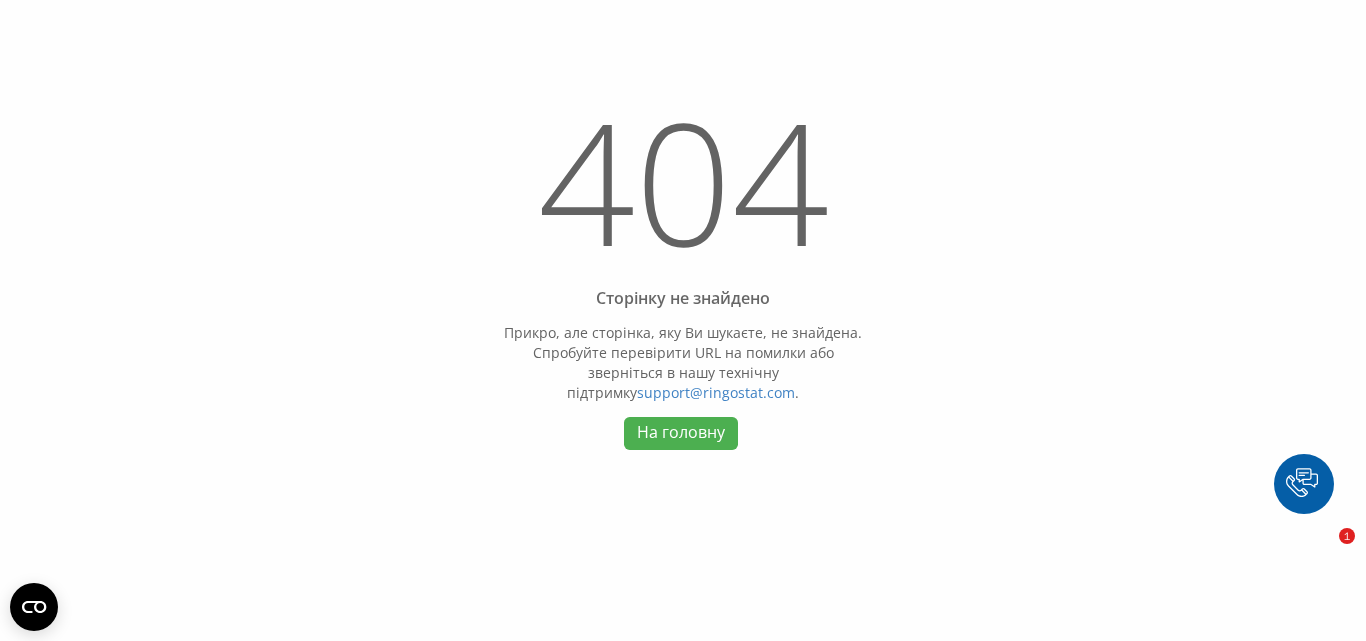 scroll, scrollTop: 0, scrollLeft: 0, axis: both 